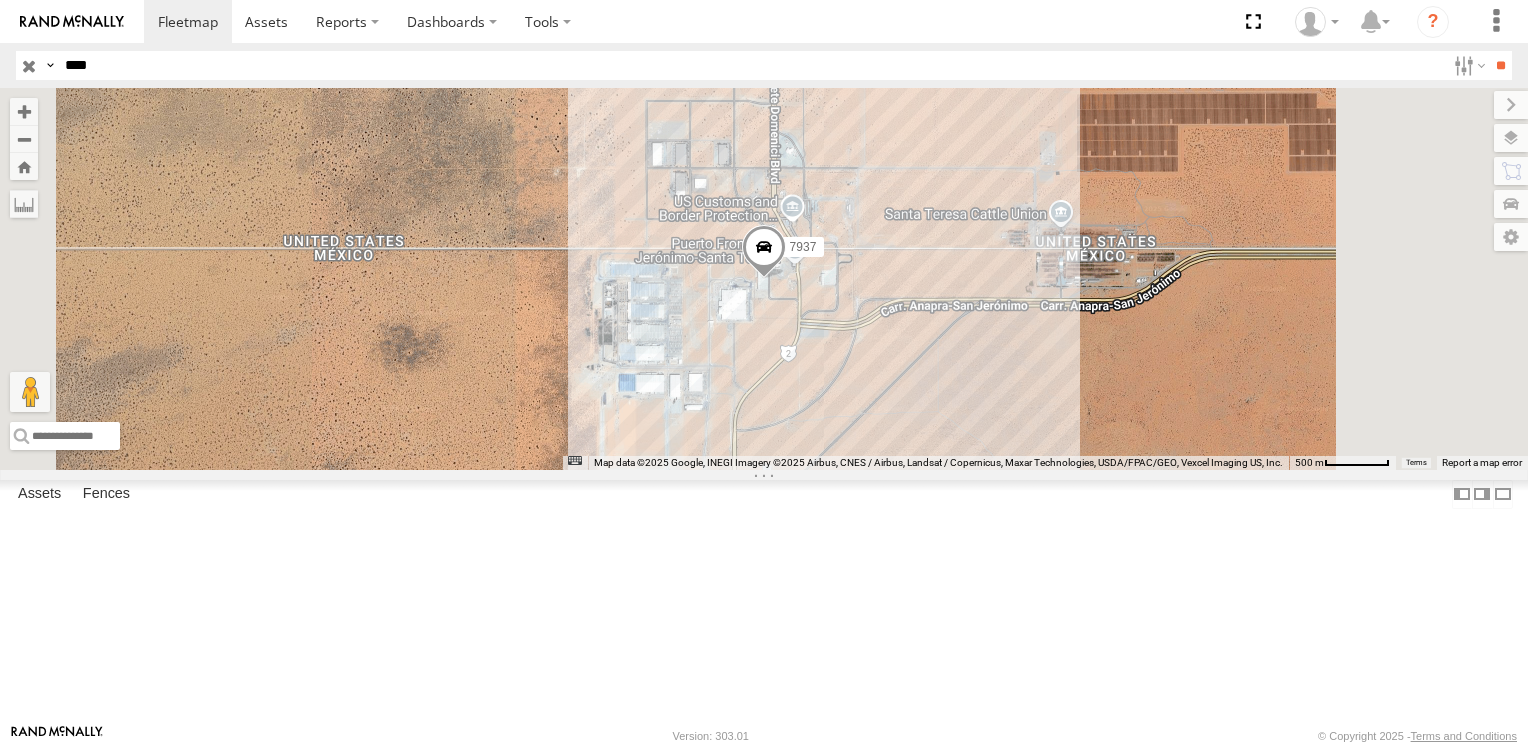 scroll, scrollTop: 0, scrollLeft: 0, axis: both 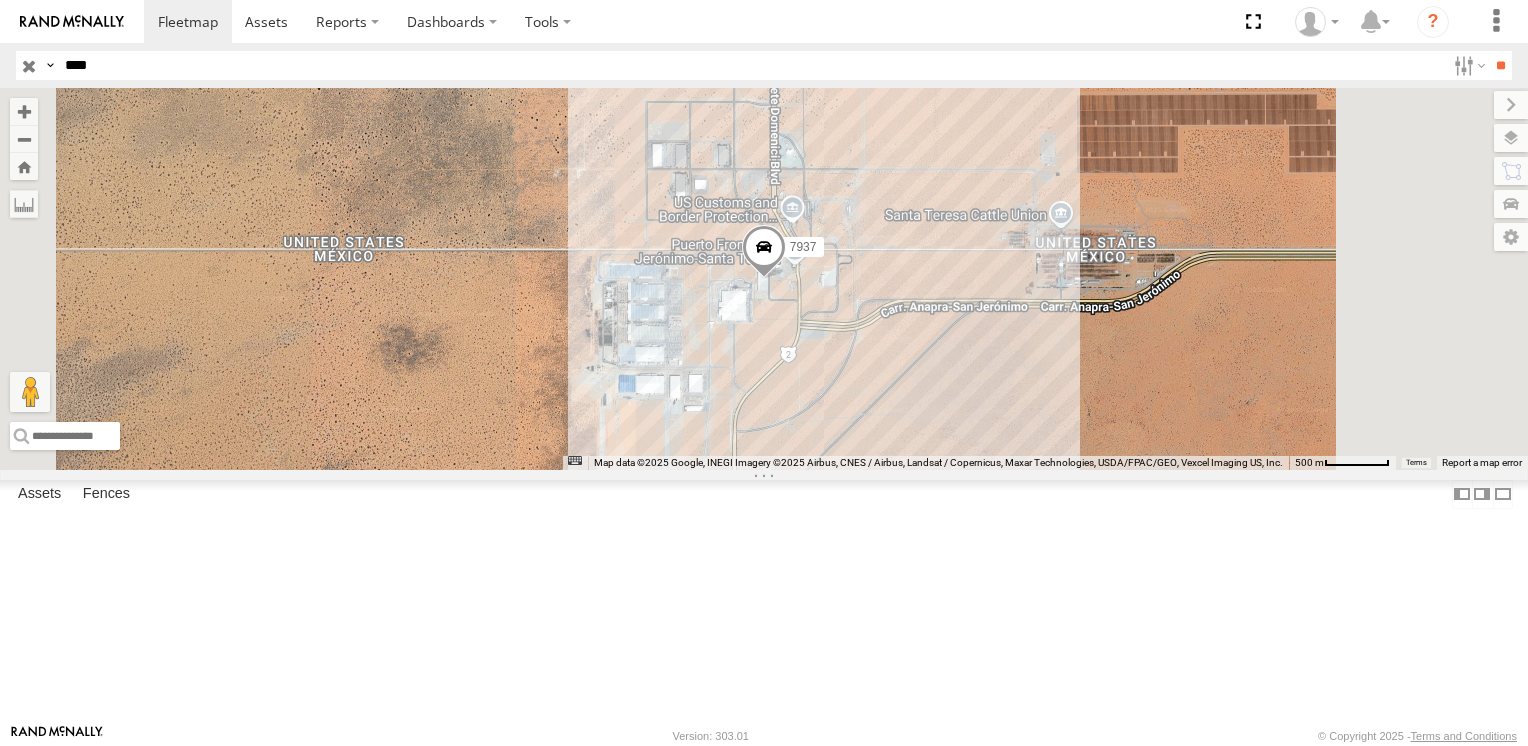 drag, startPoint x: 132, startPoint y: 69, endPoint x: 36, endPoint y: 69, distance: 96 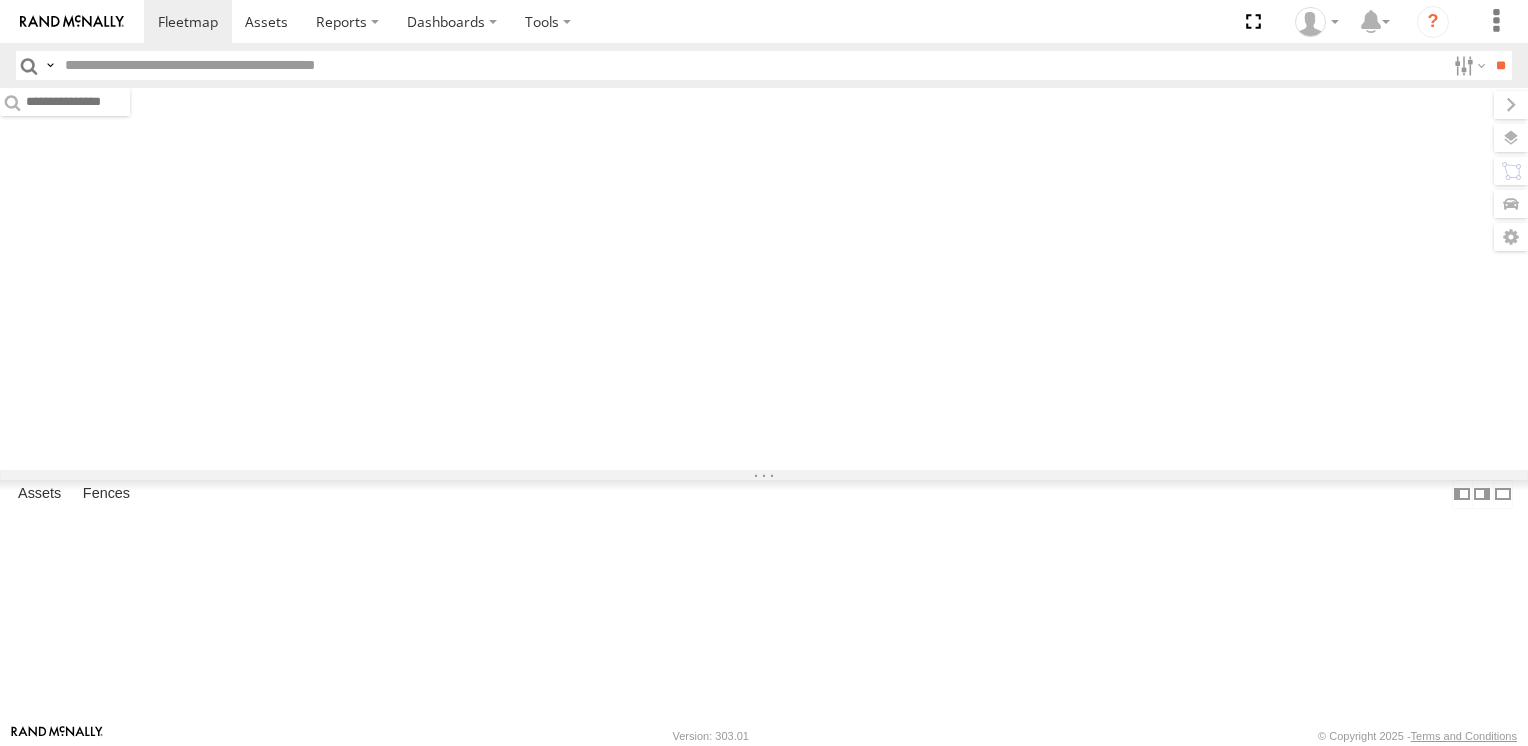 scroll, scrollTop: 0, scrollLeft: 0, axis: both 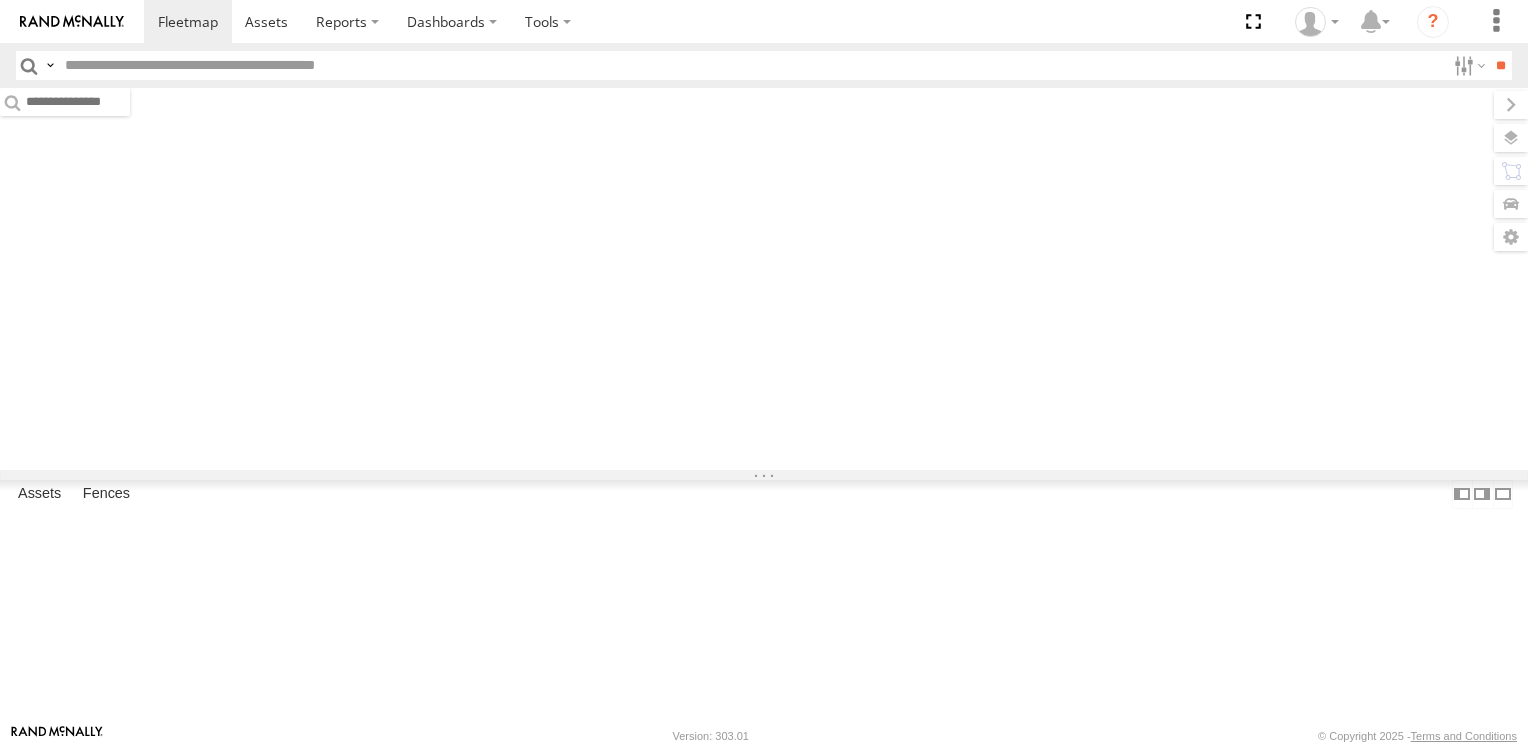 type on "****" 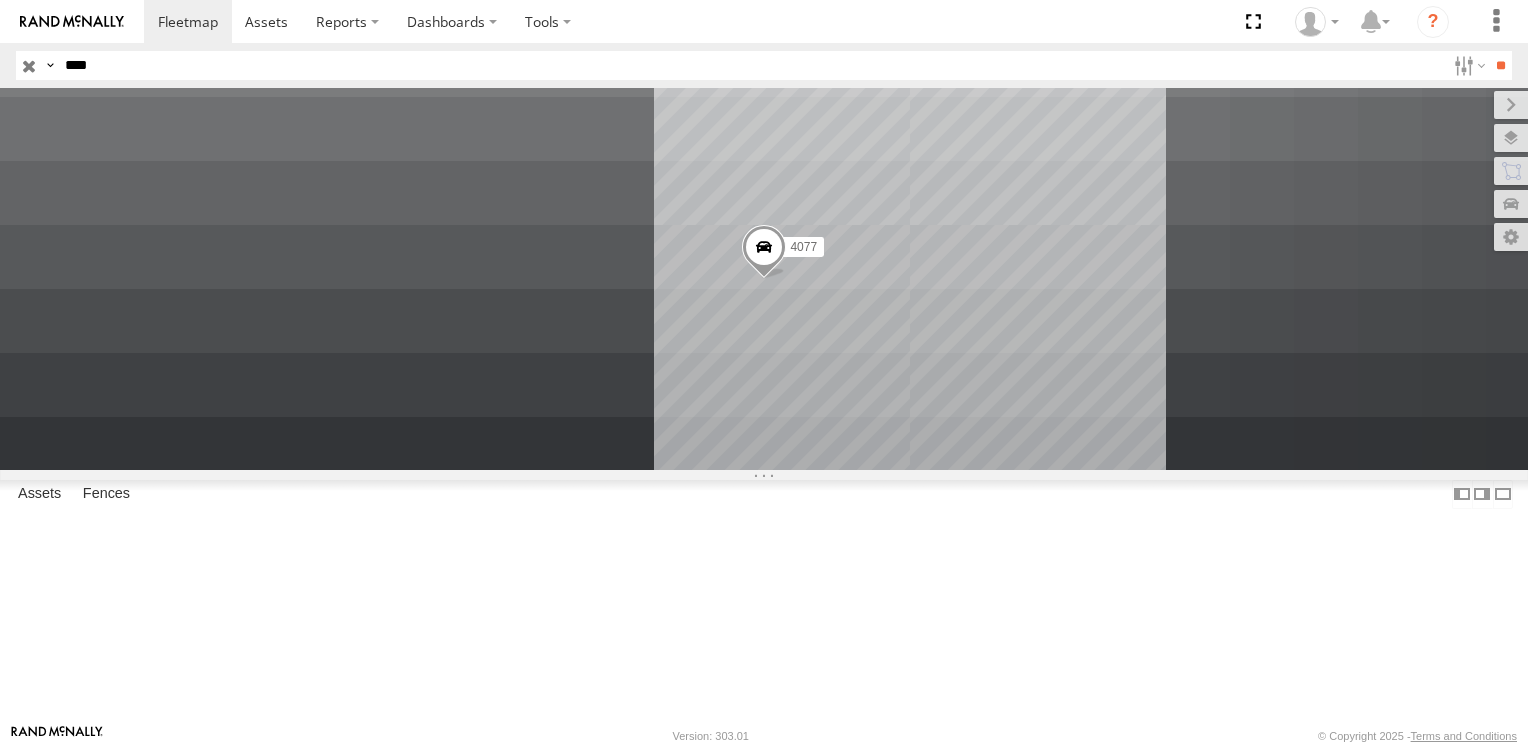 scroll, scrollTop: 0, scrollLeft: 0, axis: both 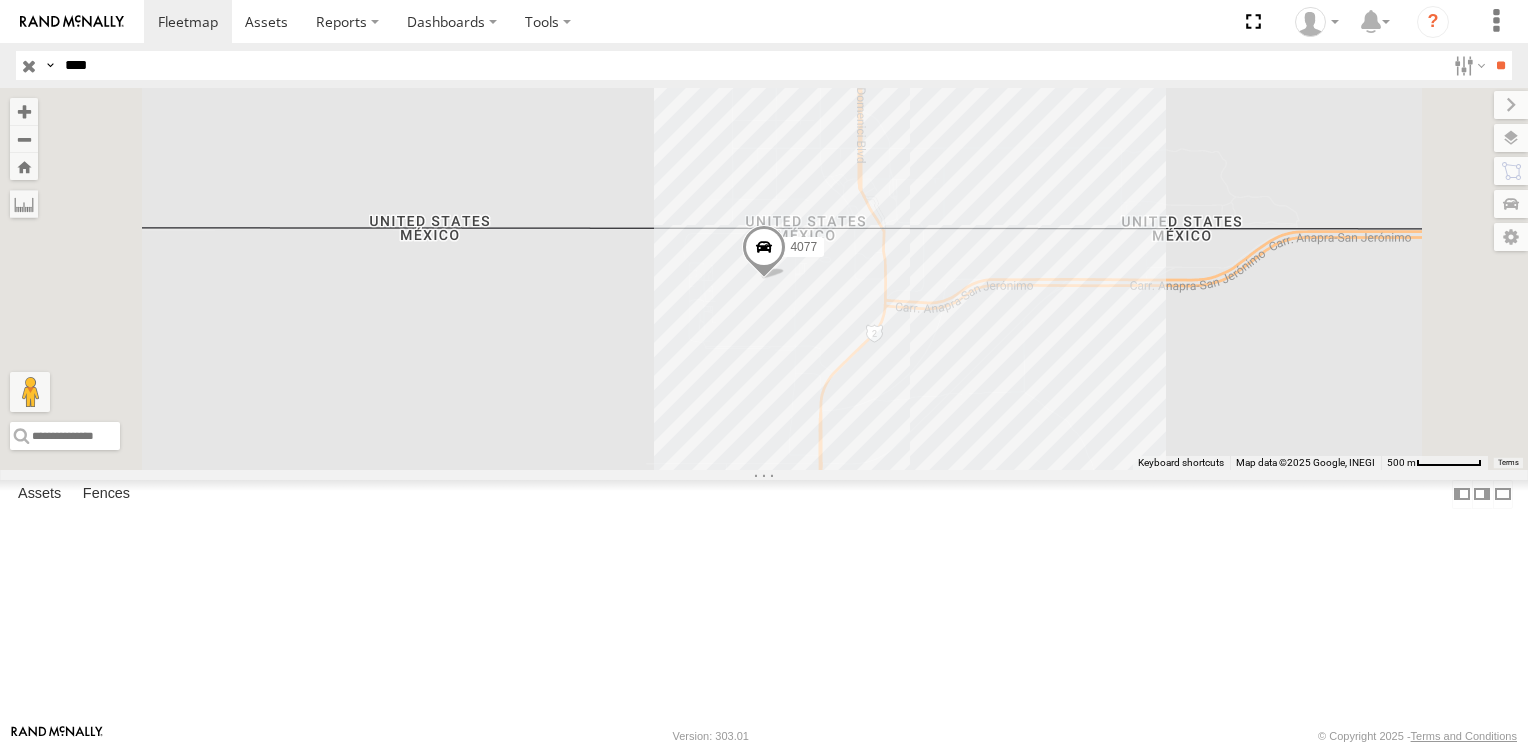 drag, startPoint x: 177, startPoint y: 64, endPoint x: 52, endPoint y: 62, distance: 125.016 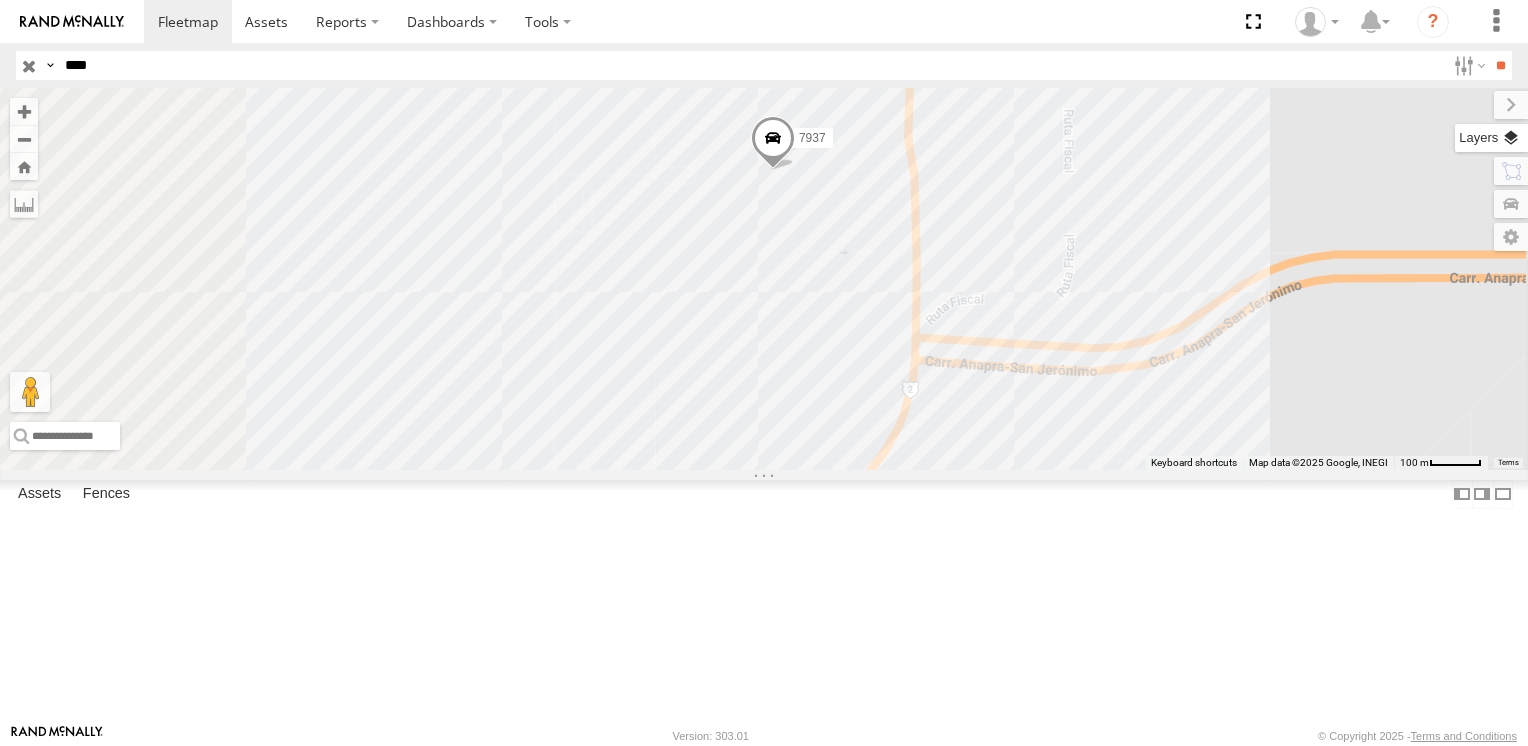 click at bounding box center [1491, 138] 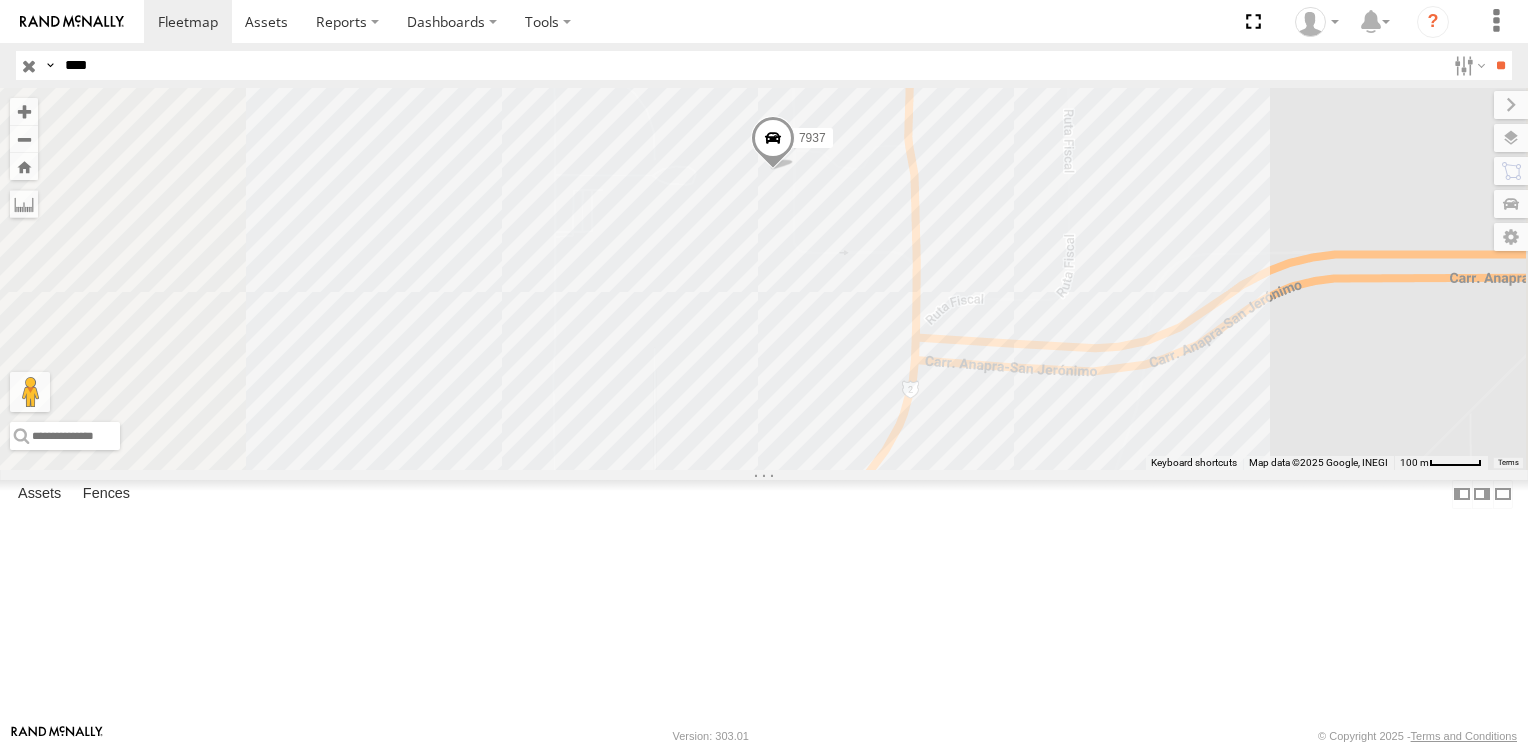 click on "Basemaps" at bounding box center [0, 0] 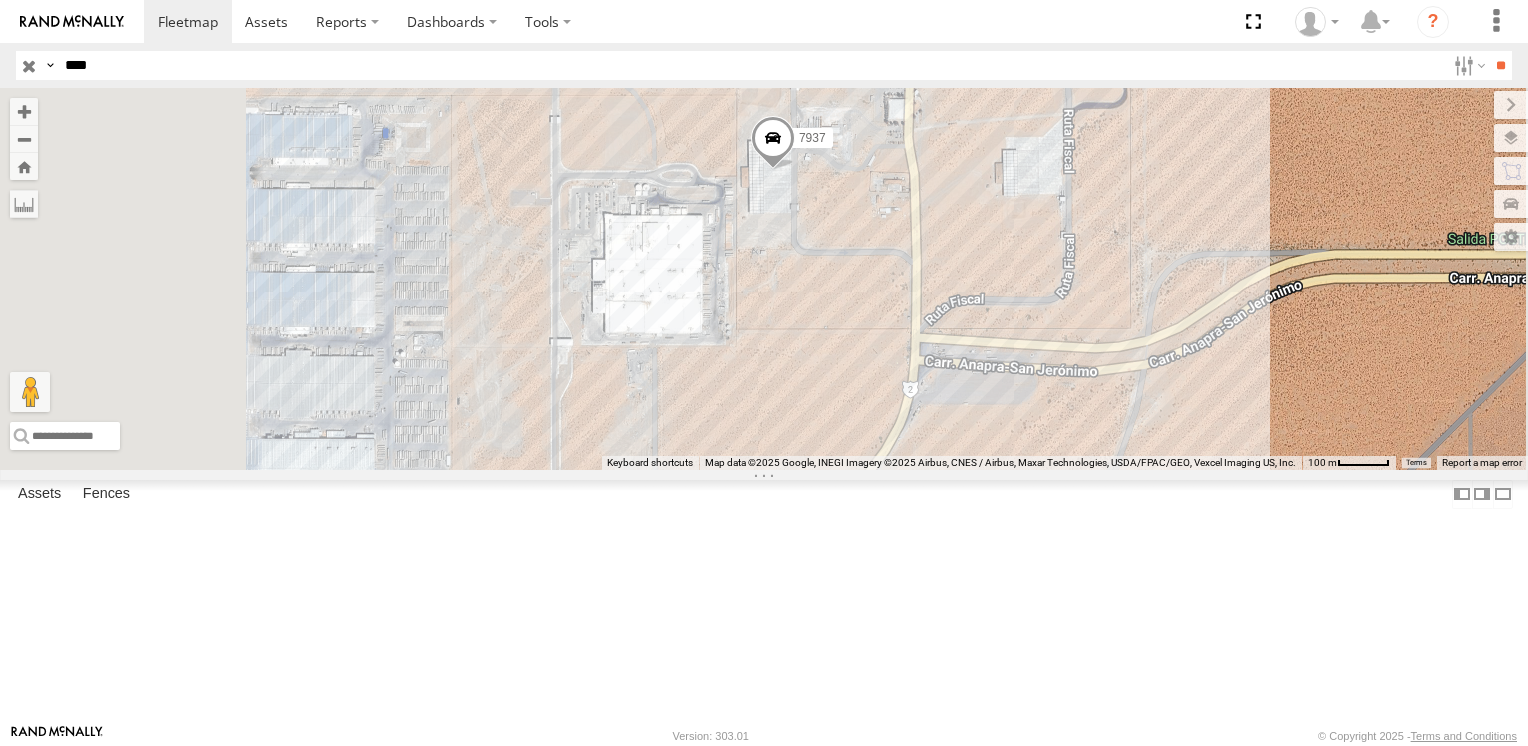 drag, startPoint x: 126, startPoint y: 57, endPoint x: 65, endPoint y: 58, distance: 61.008198 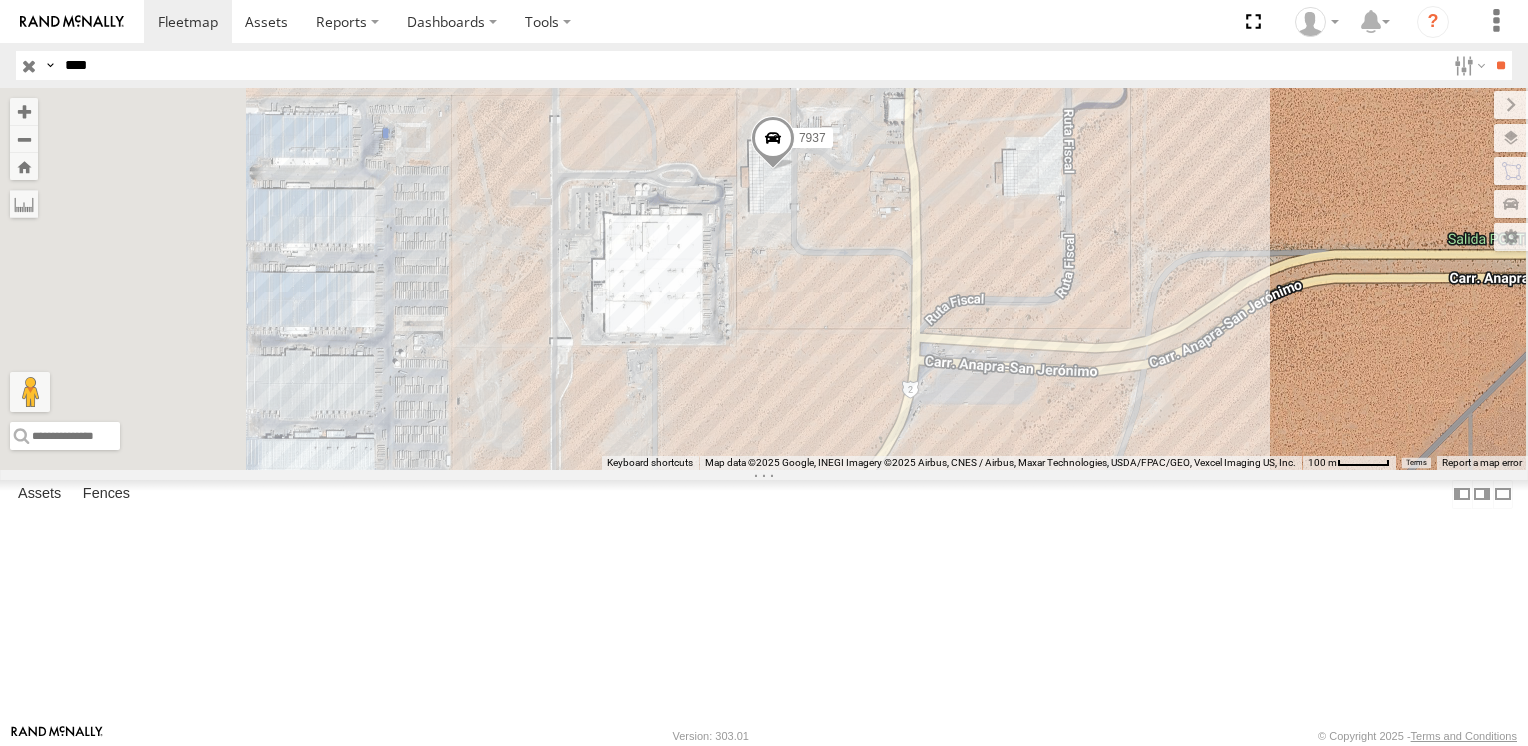 type on "****" 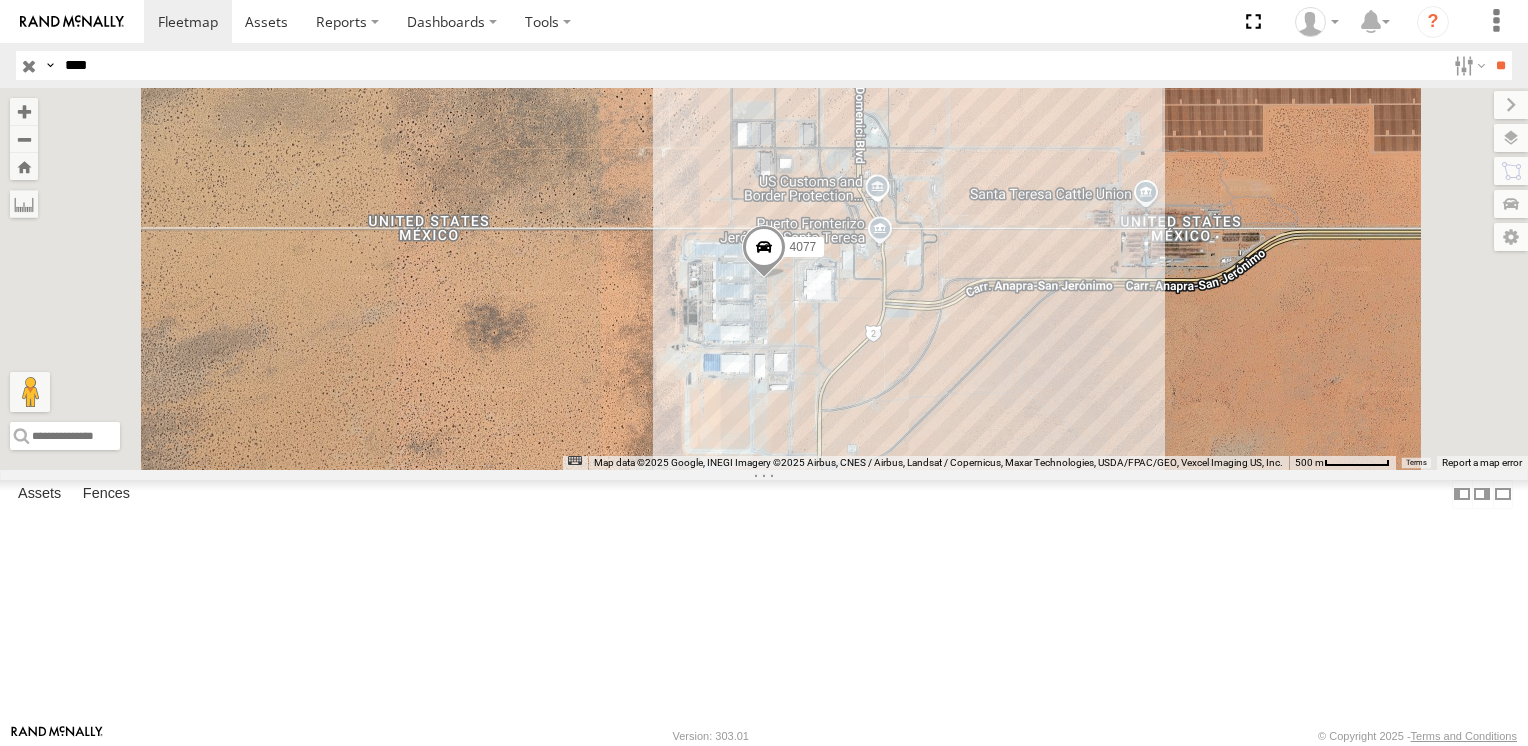 drag, startPoint x: 127, startPoint y: 78, endPoint x: 0, endPoint y: 73, distance: 127.09839 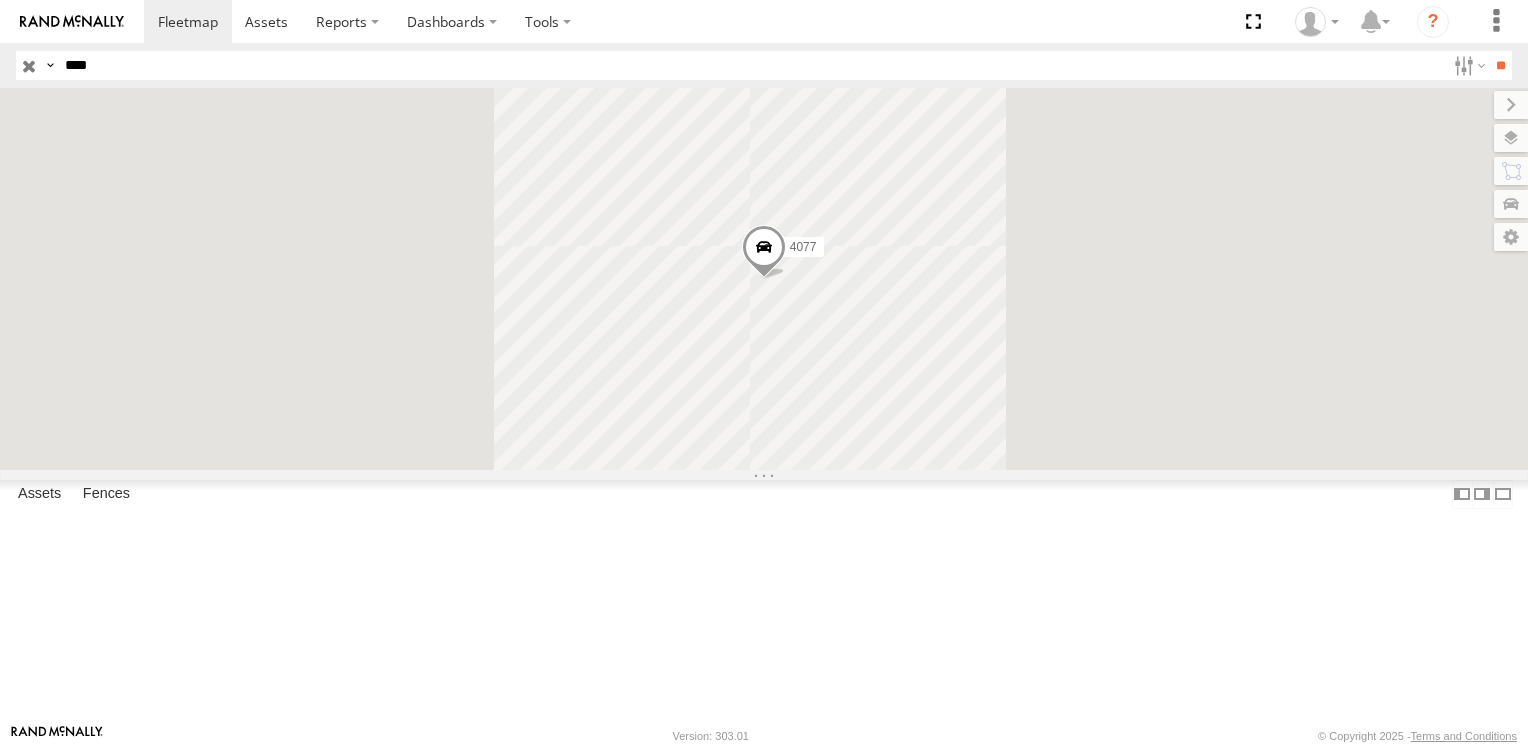 scroll, scrollTop: 0, scrollLeft: 0, axis: both 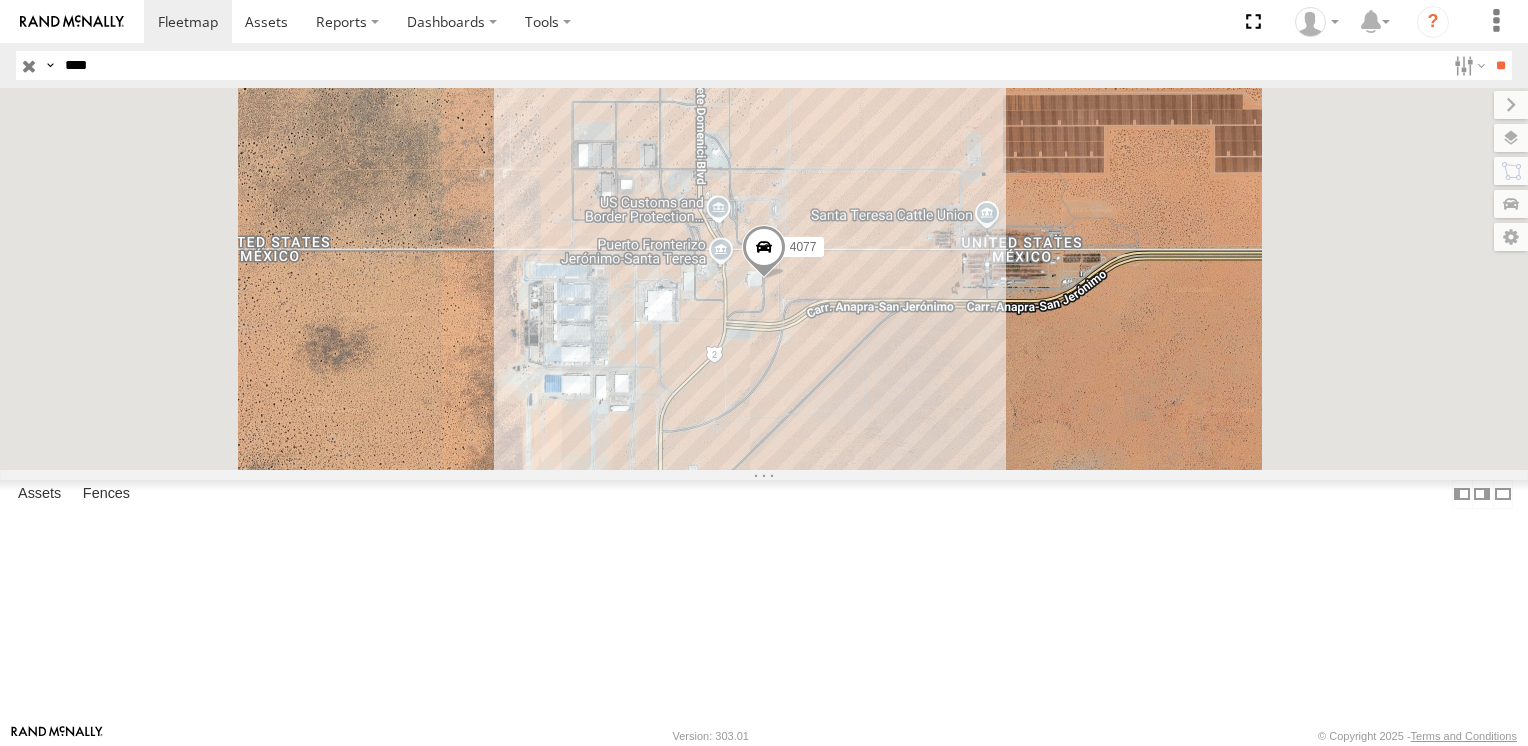 drag, startPoint x: 106, startPoint y: 58, endPoint x: 0, endPoint y: 57, distance: 106.004715 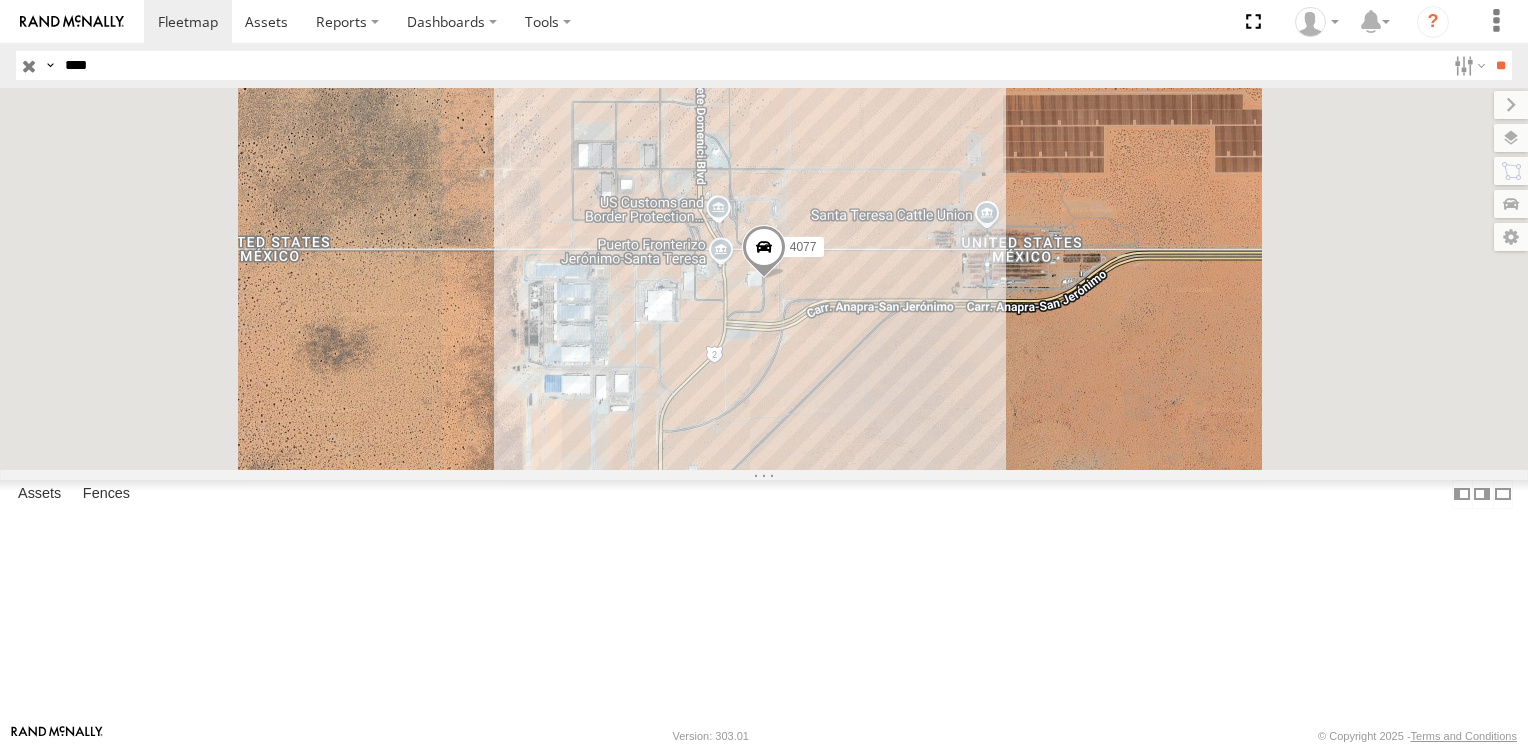 click 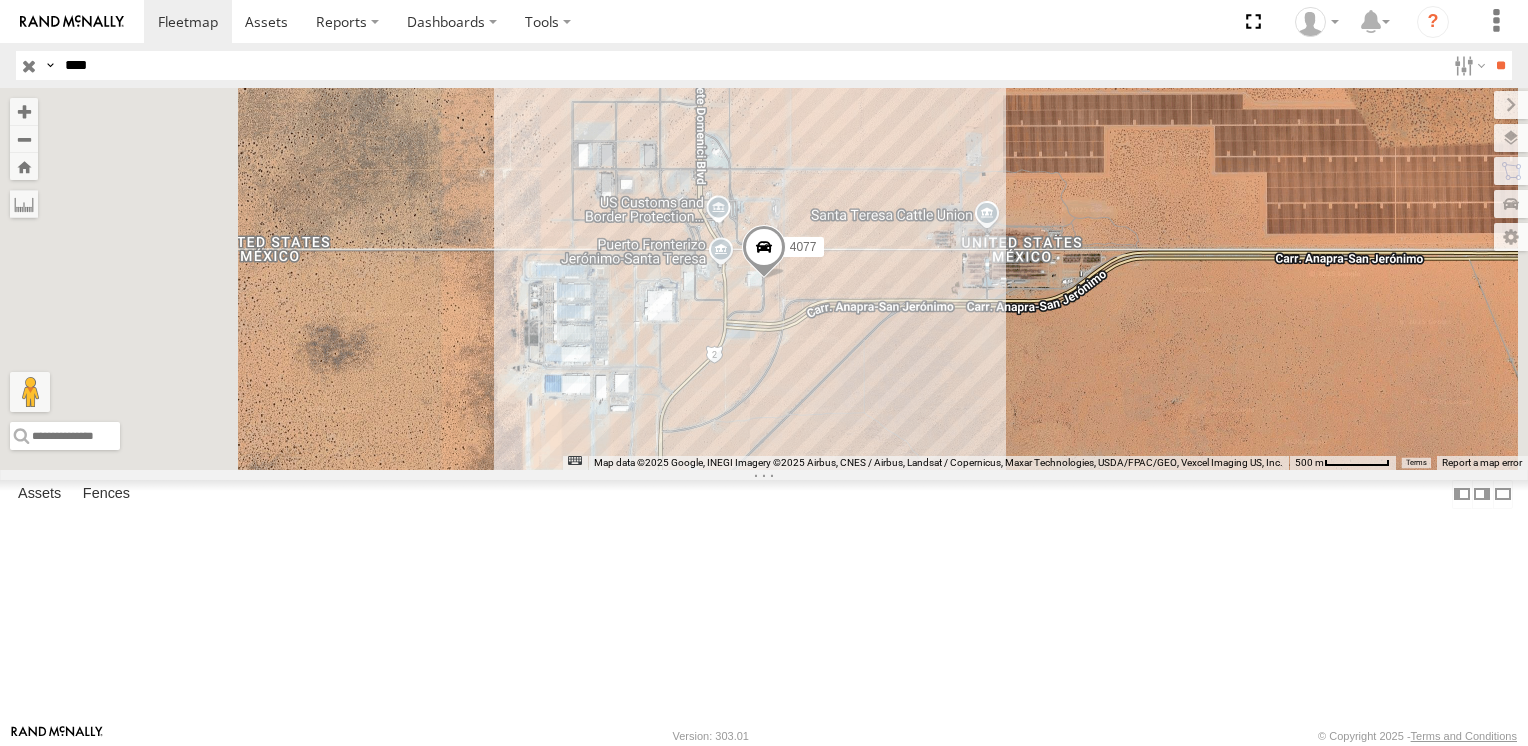 click on "**" at bounding box center [1500, 65] 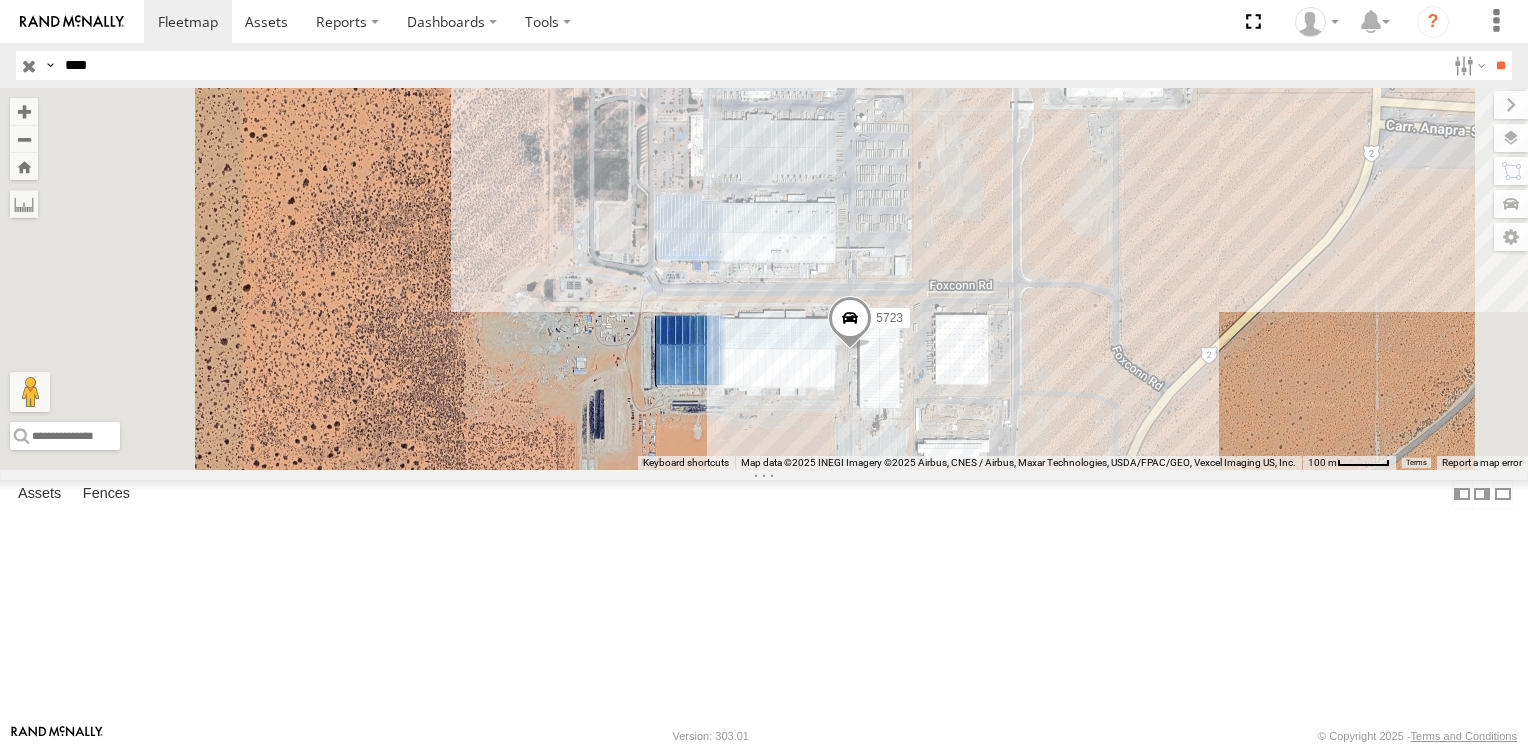 drag, startPoint x: 100, startPoint y: 57, endPoint x: 26, endPoint y: 50, distance: 74.330345 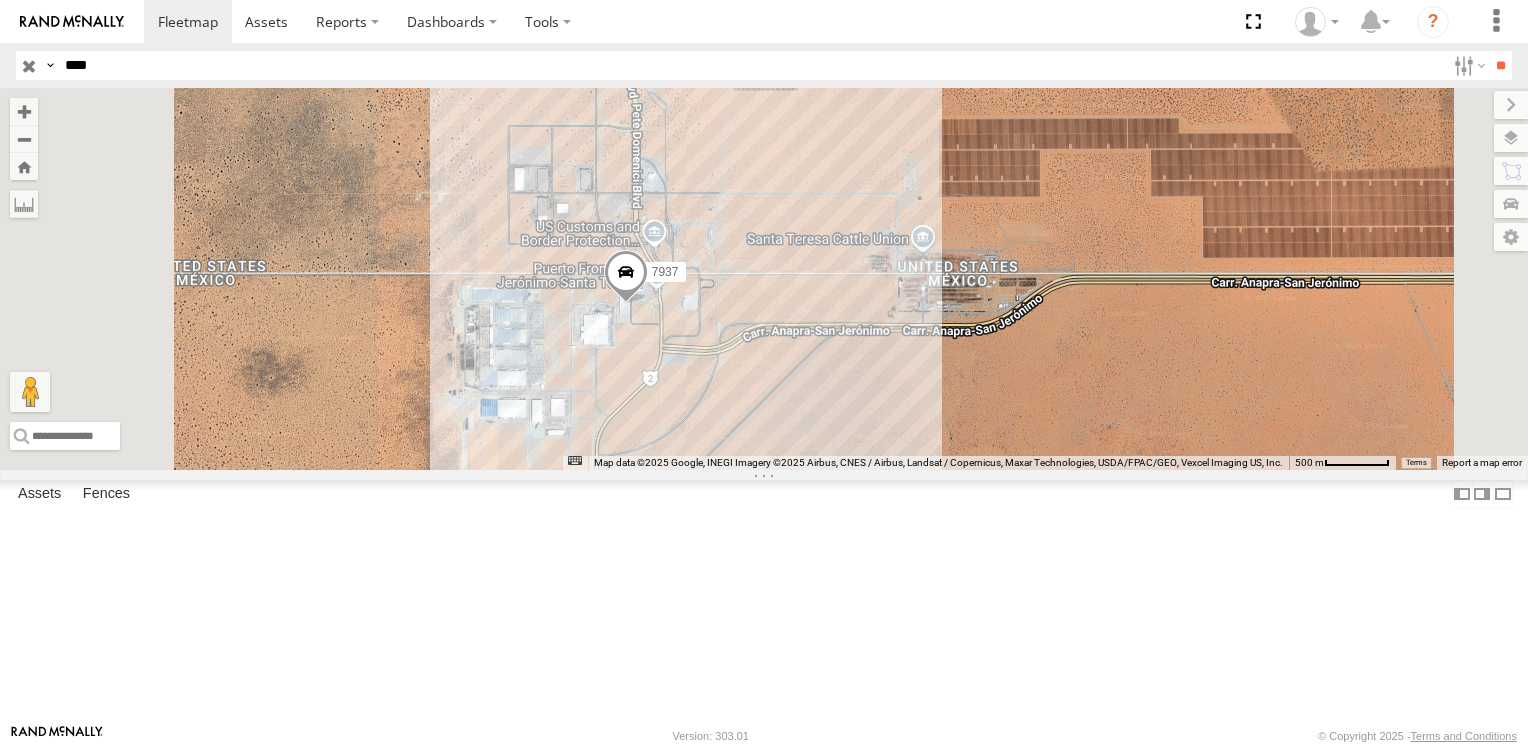 click on "****" at bounding box center (751, 65) 